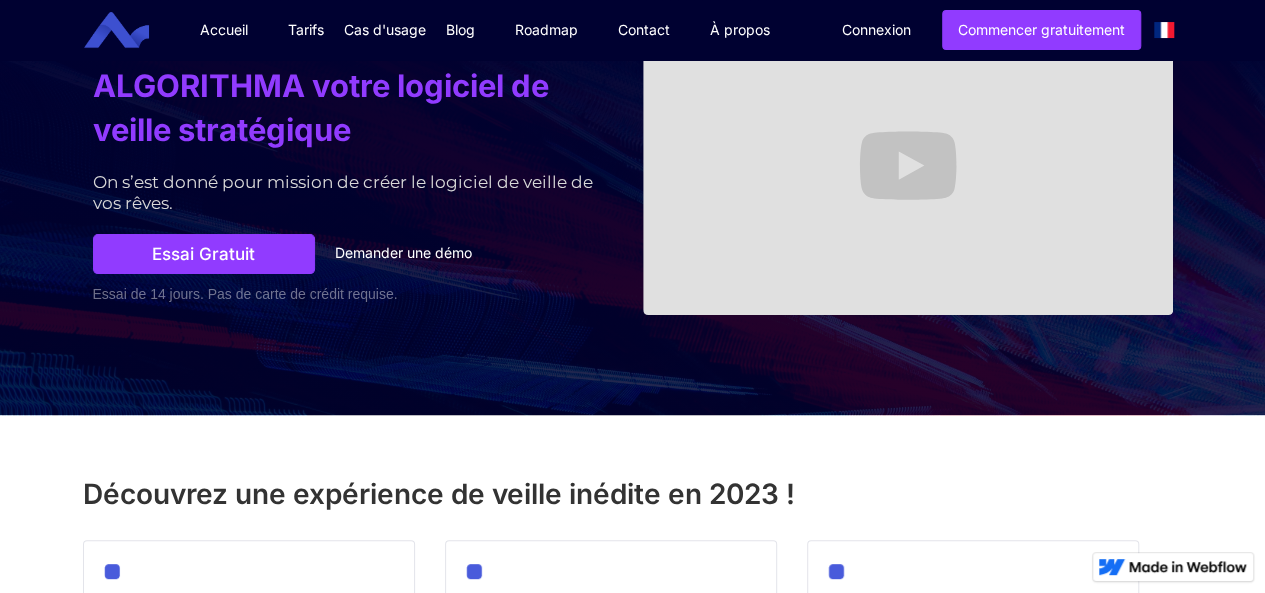 scroll, scrollTop: 332, scrollLeft: 0, axis: vertical 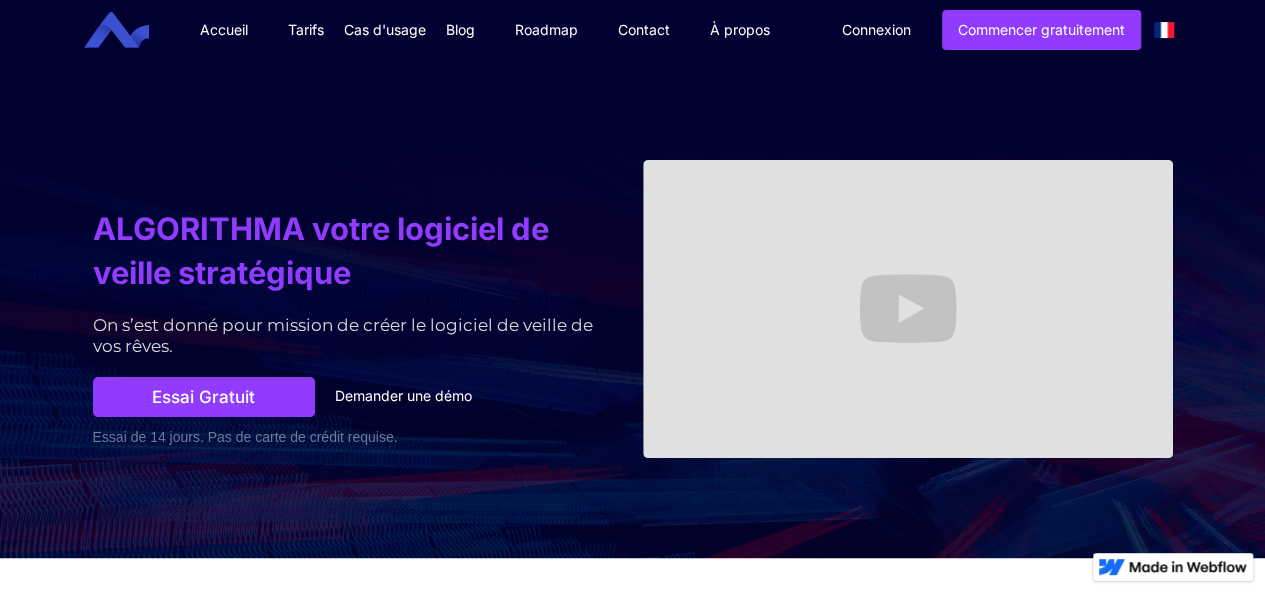 drag, startPoint x: 1279, startPoint y: 75, endPoint x: 1279, endPoint y: -87, distance: 162 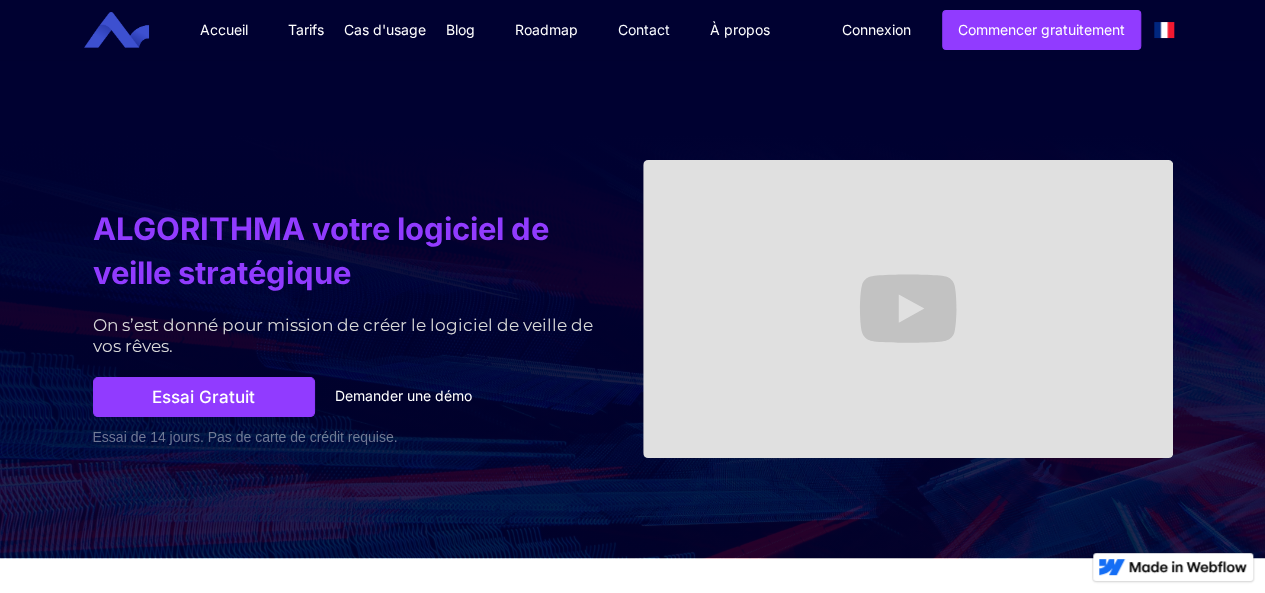 click on "Contact" at bounding box center (644, 30) 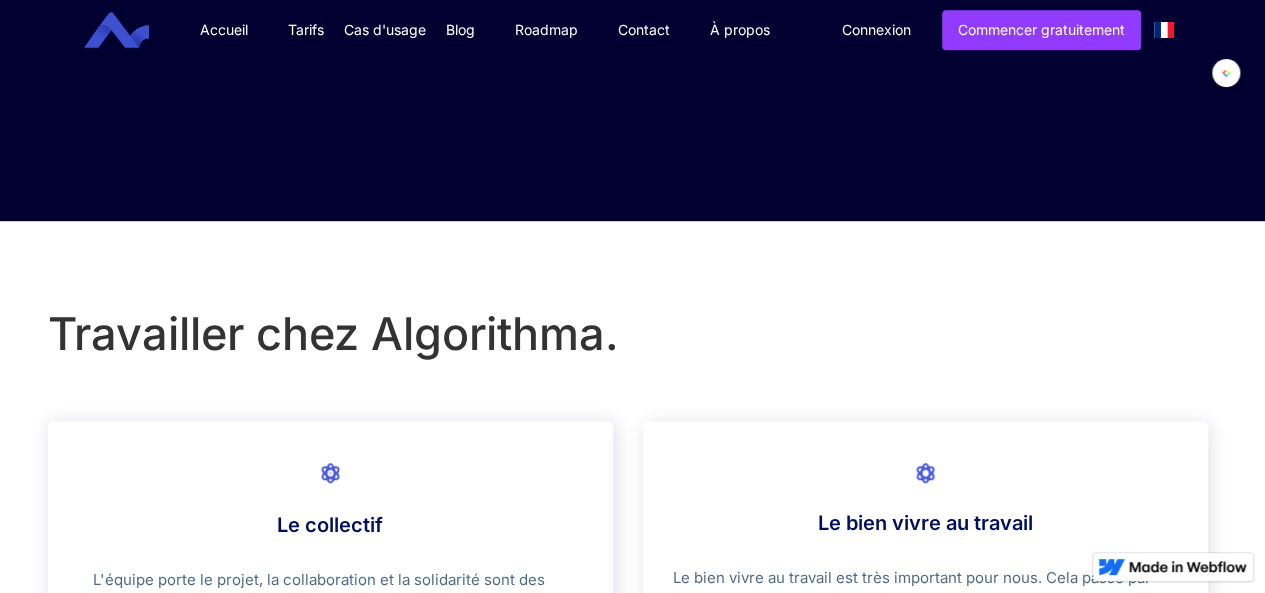 scroll, scrollTop: 572, scrollLeft: 0, axis: vertical 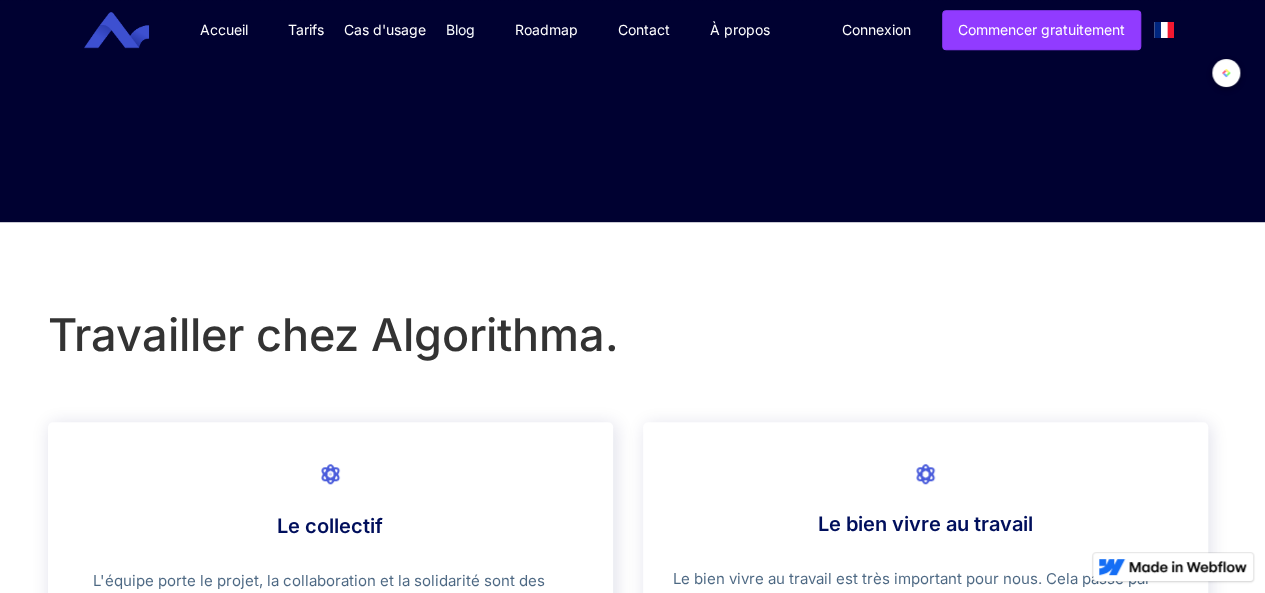 click on "Blog" at bounding box center (460, 30) 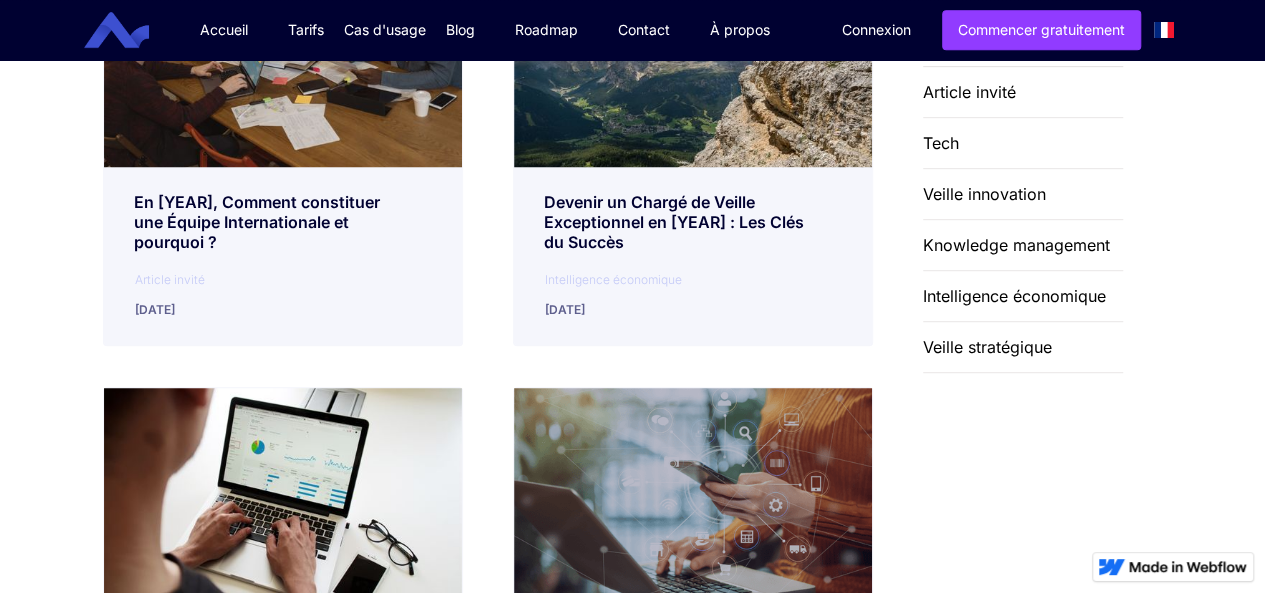 scroll, scrollTop: 489, scrollLeft: 0, axis: vertical 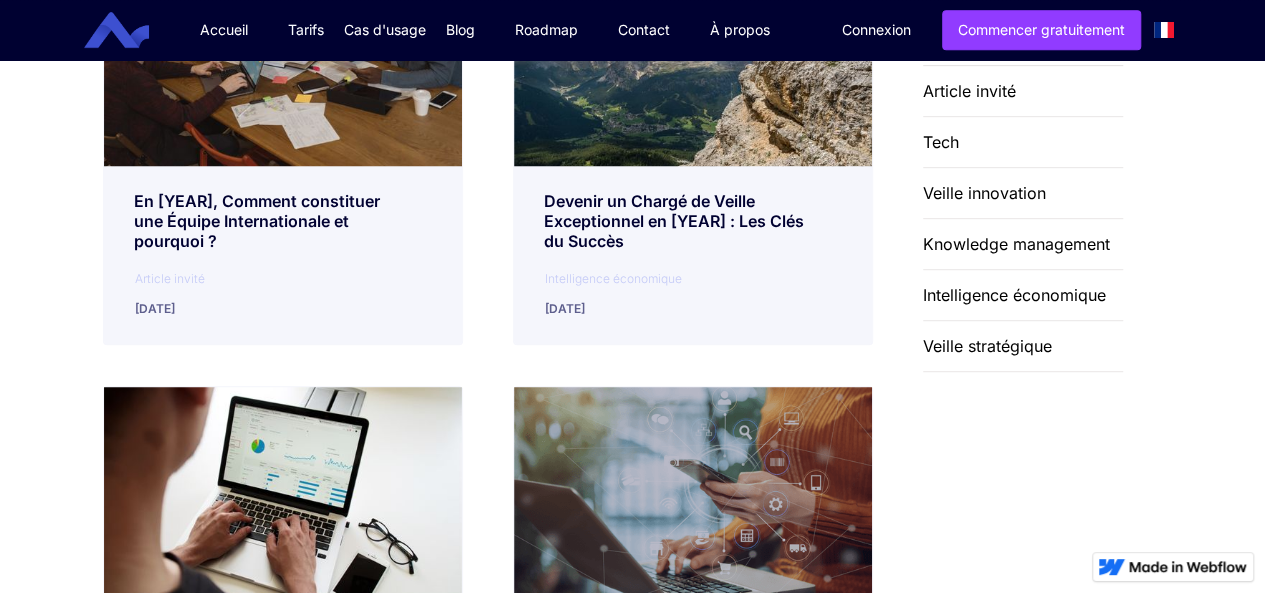 click on "Tarifs" at bounding box center [306, 30] 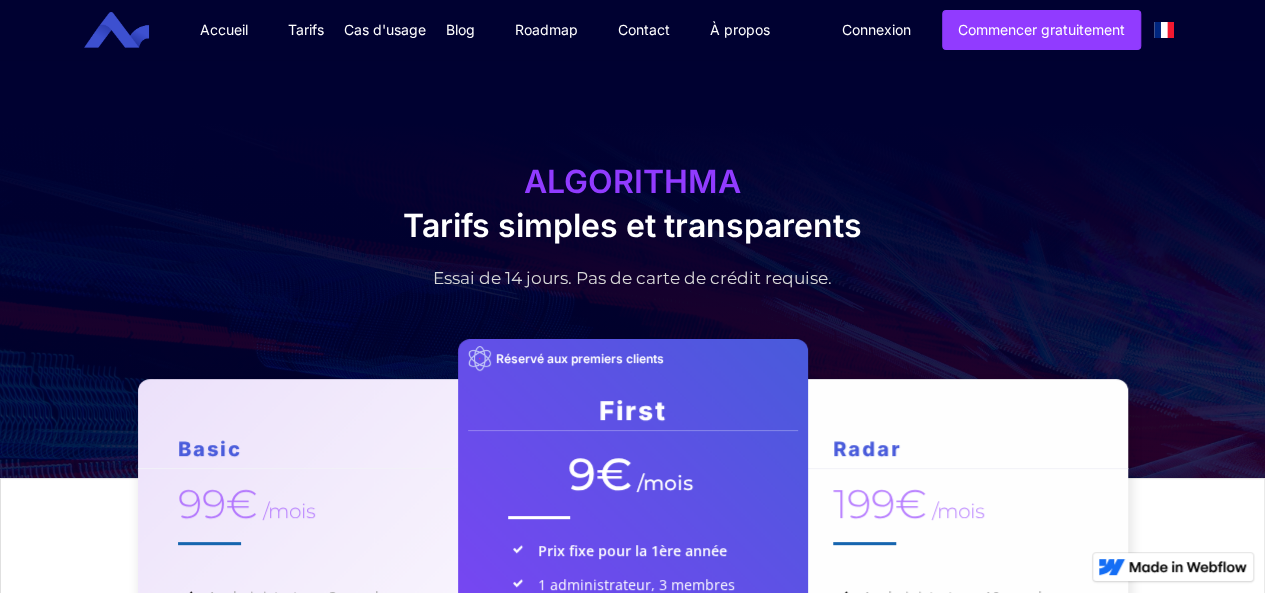 scroll, scrollTop: 0, scrollLeft: 0, axis: both 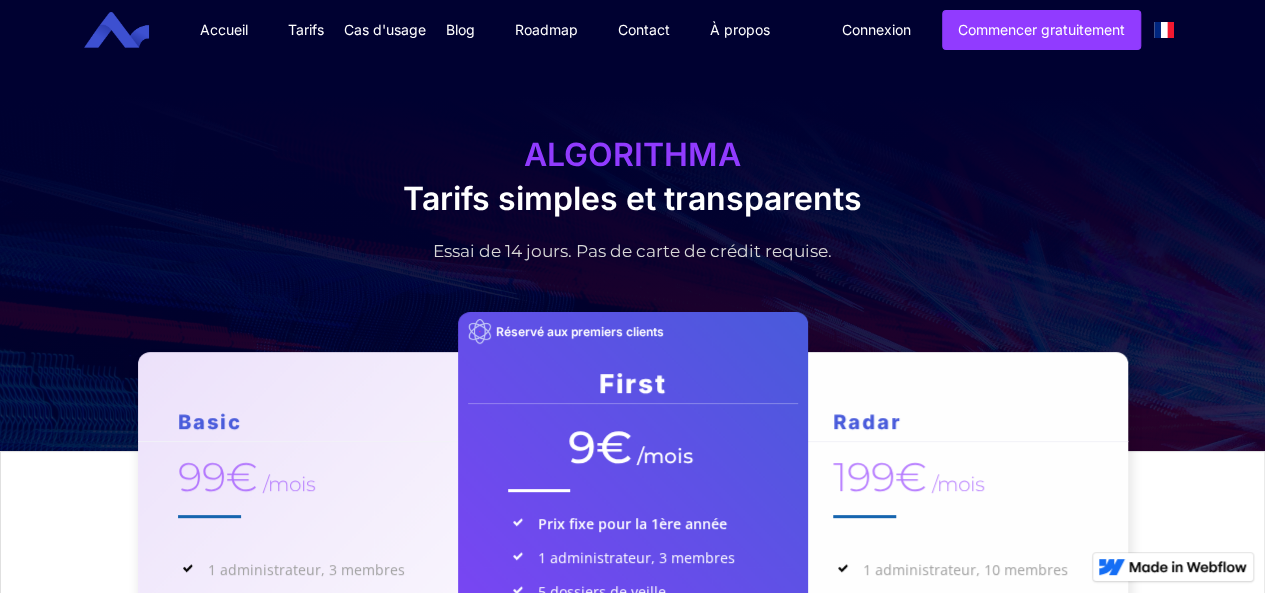 click on "Cas d'usage" at bounding box center (385, 30) 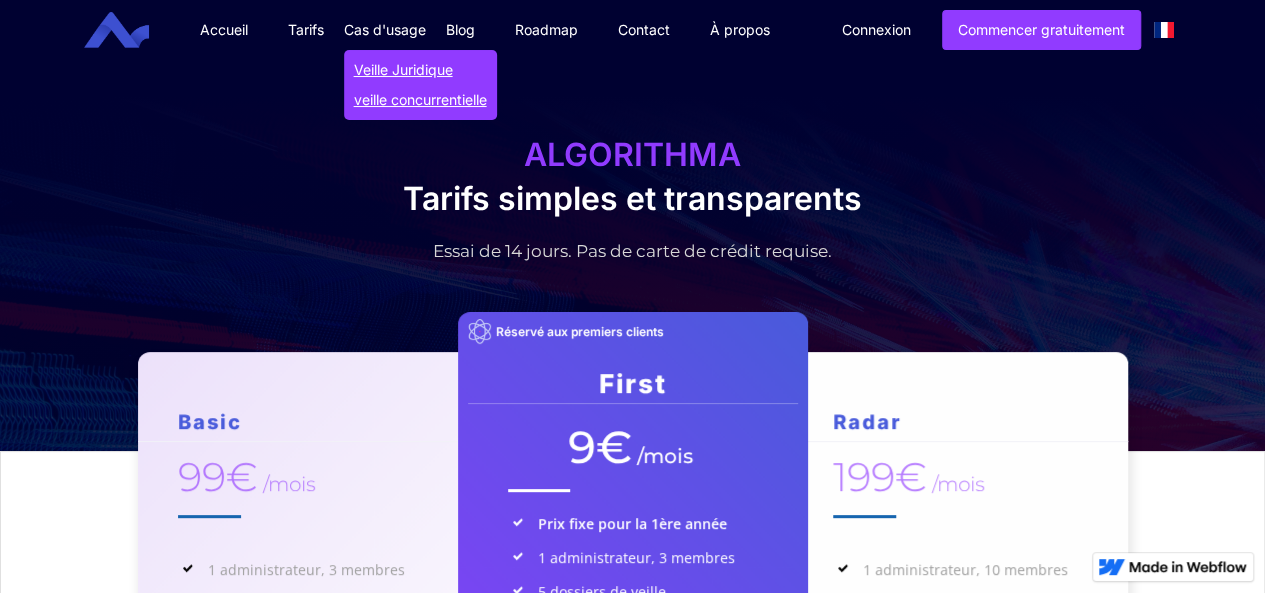 click on "Veille Juridique" at bounding box center [420, 70] 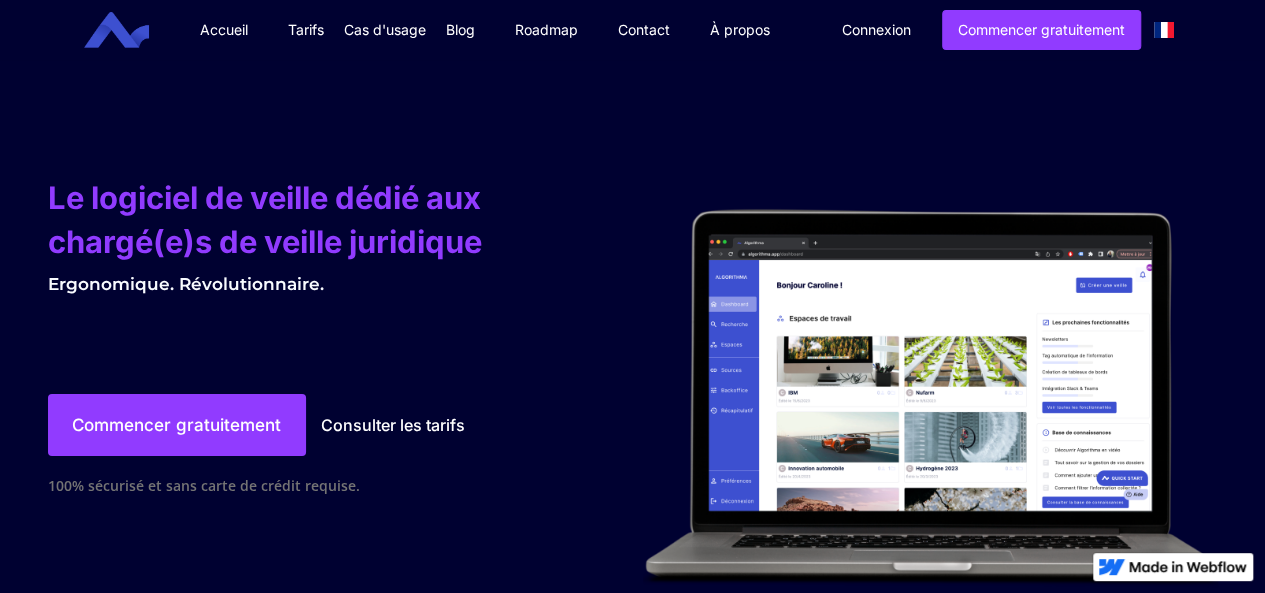 scroll, scrollTop: 0, scrollLeft: 0, axis: both 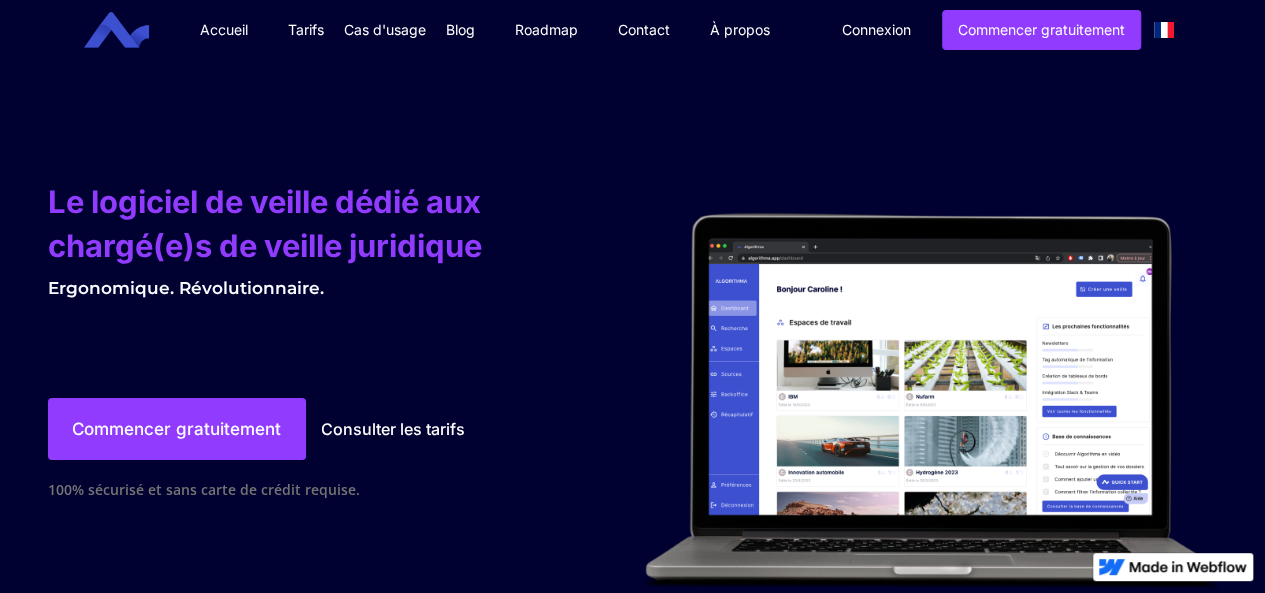 click on "Accueil" at bounding box center (224, 30) 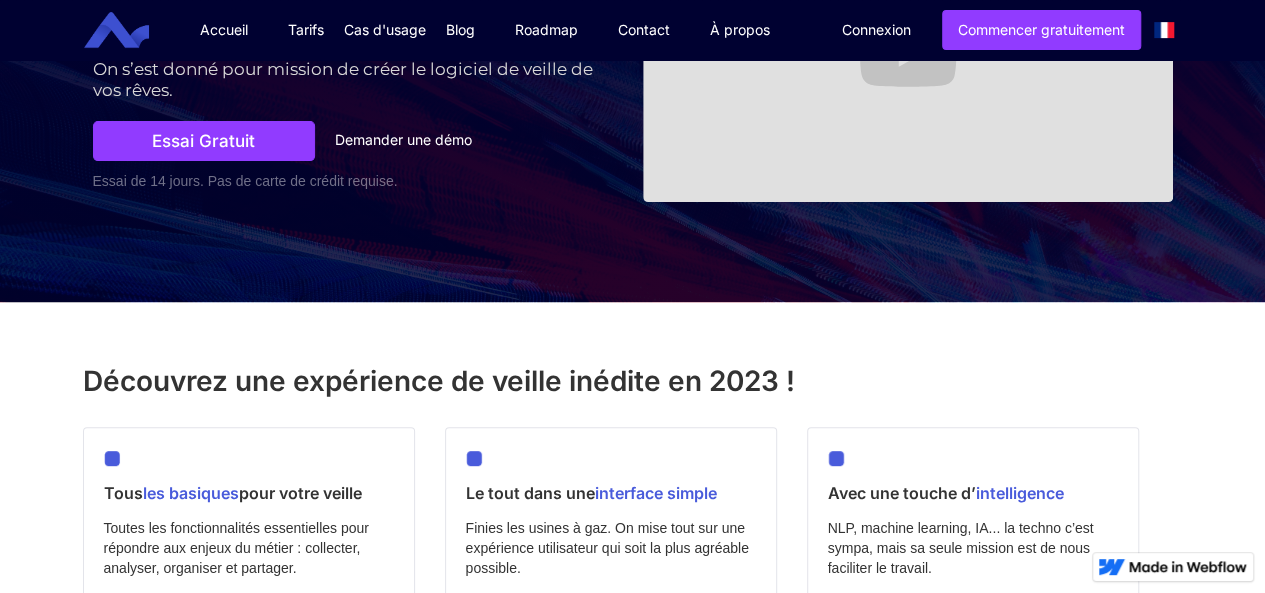 scroll, scrollTop: 515, scrollLeft: 0, axis: vertical 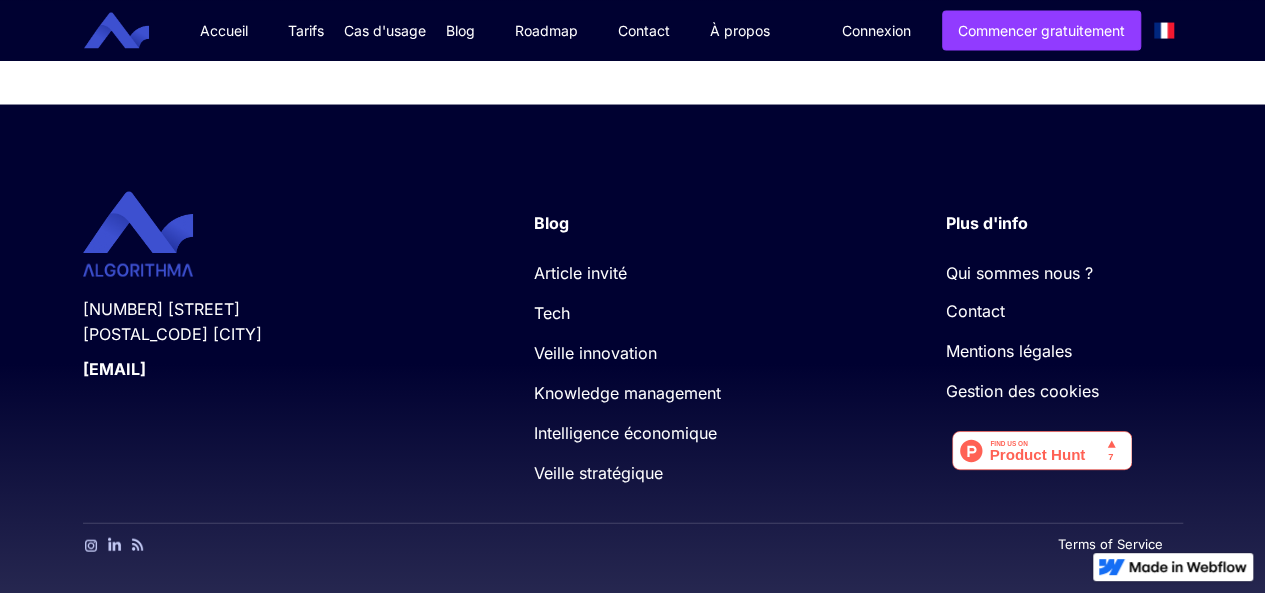 click at bounding box center (1042, 450) 